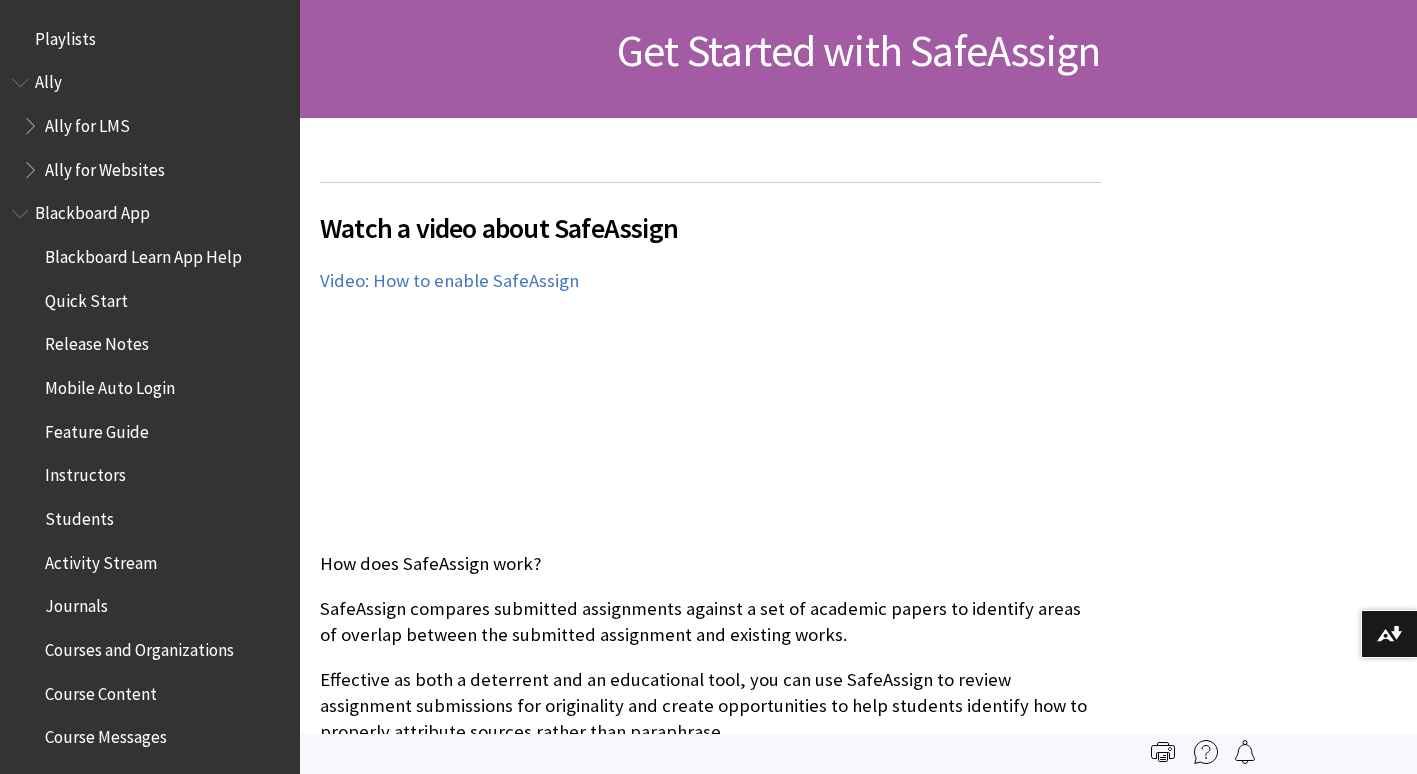 scroll, scrollTop: 300, scrollLeft: 0, axis: vertical 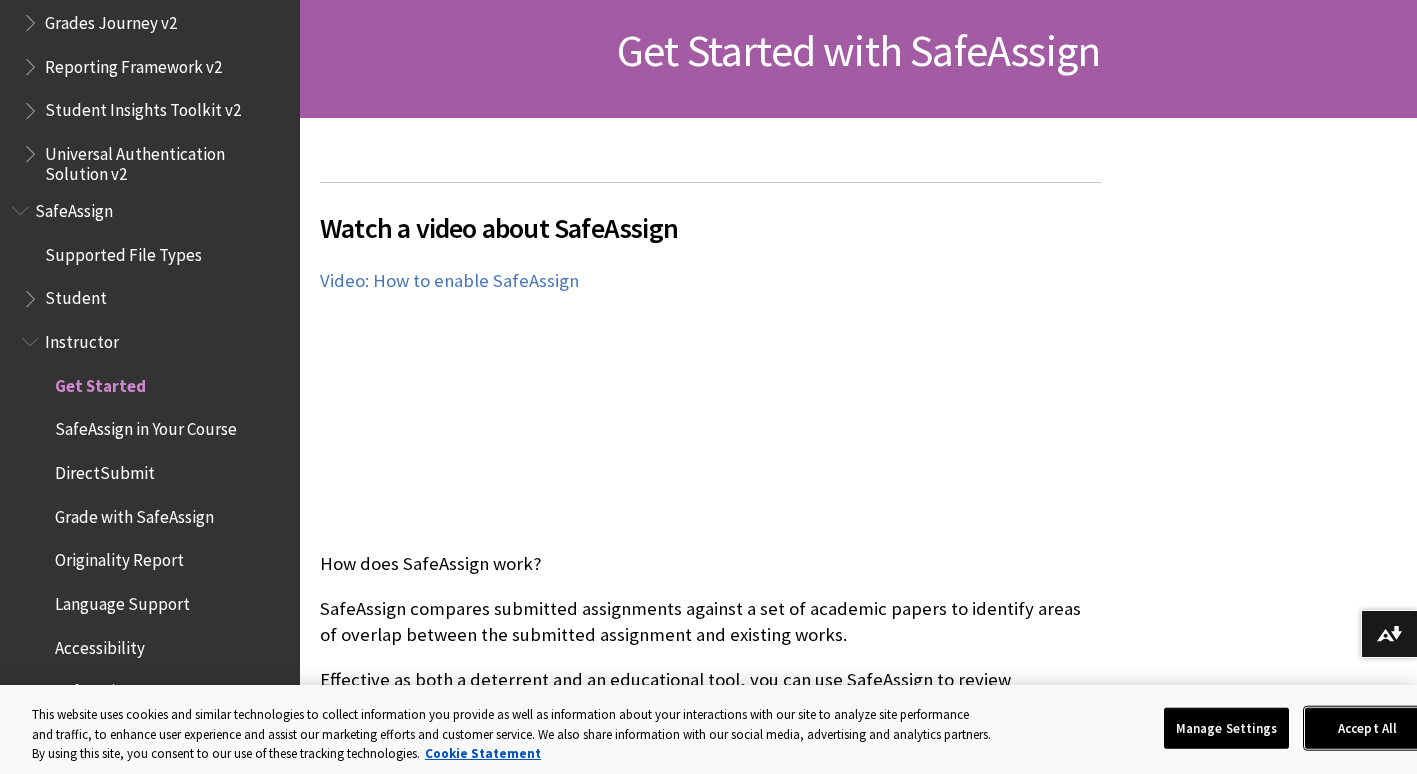 click on "Accept All" at bounding box center (1367, 728) 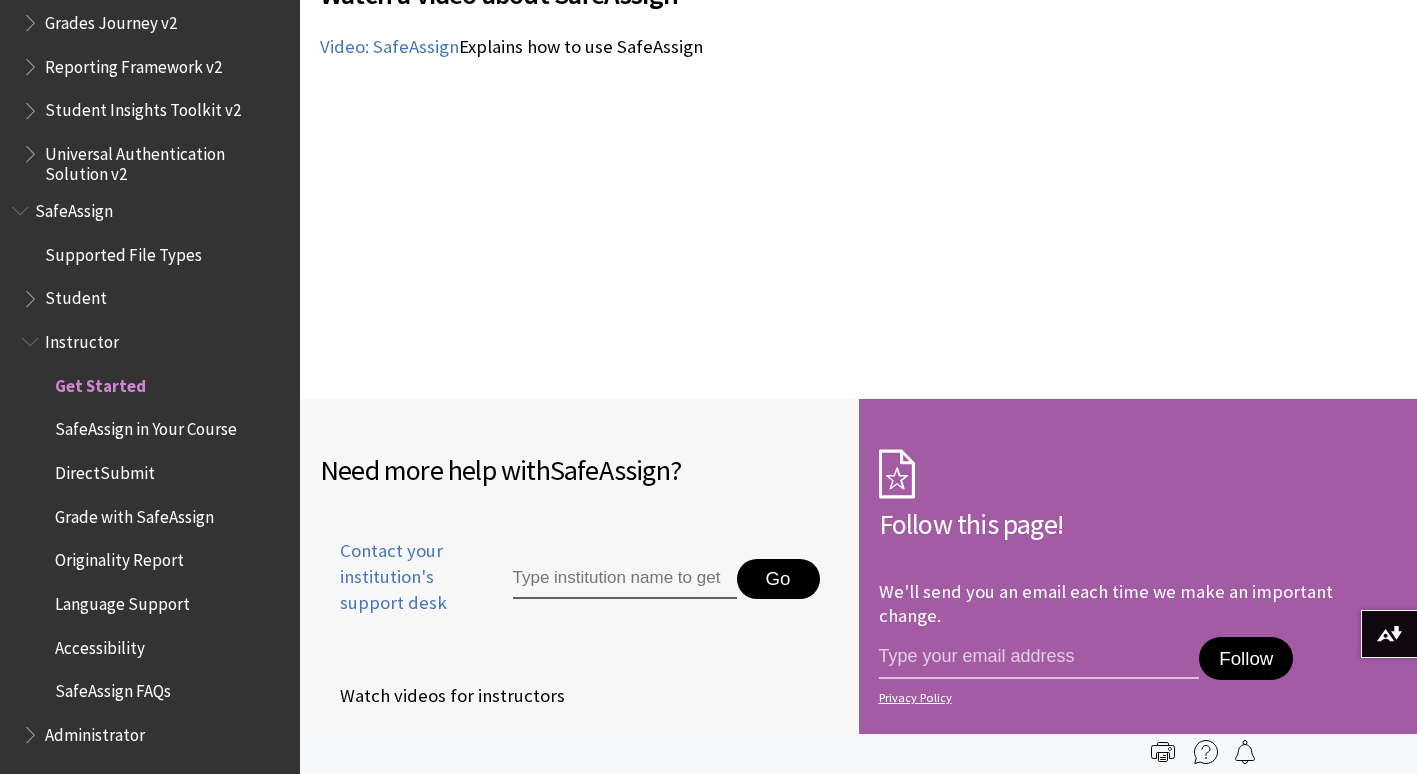 scroll, scrollTop: 3255, scrollLeft: 0, axis: vertical 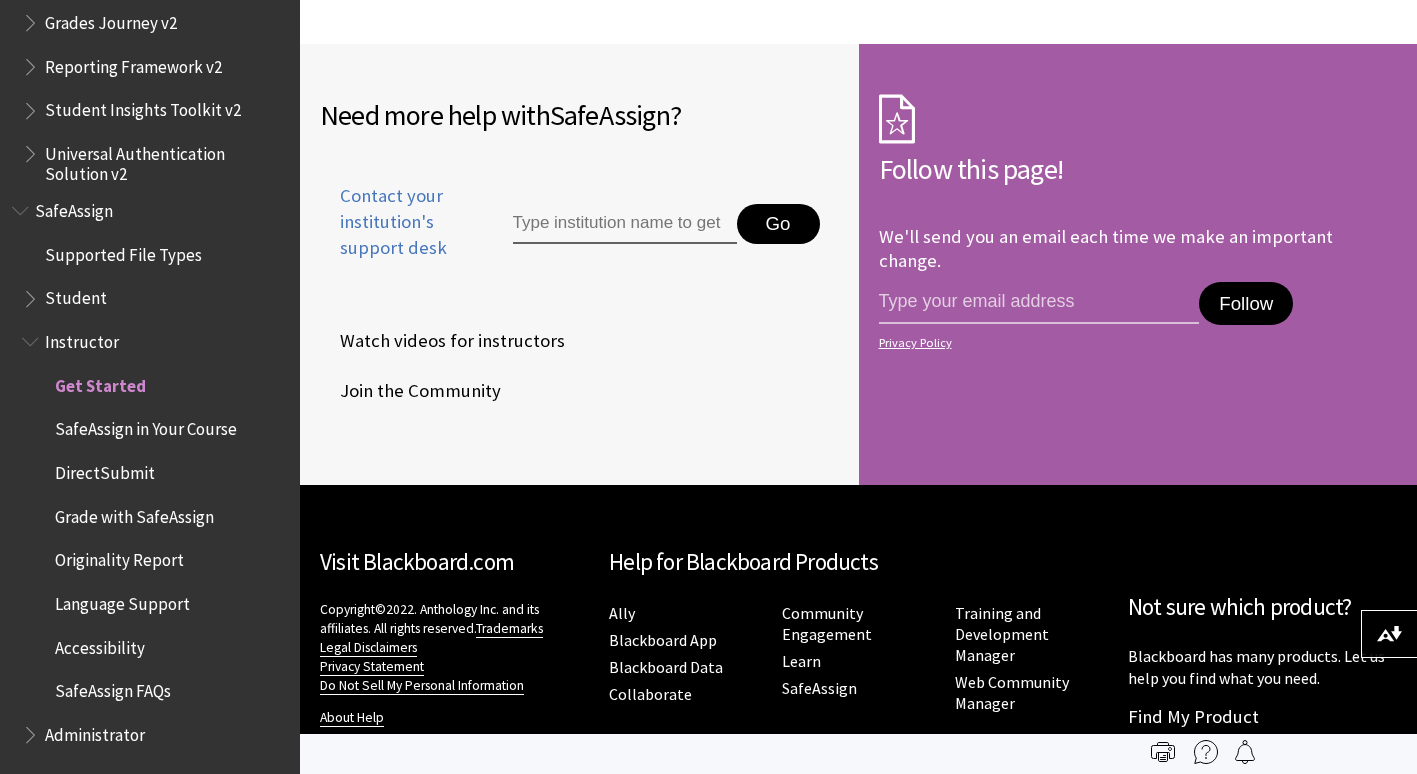 click on "Originality Report" at bounding box center (119, 557) 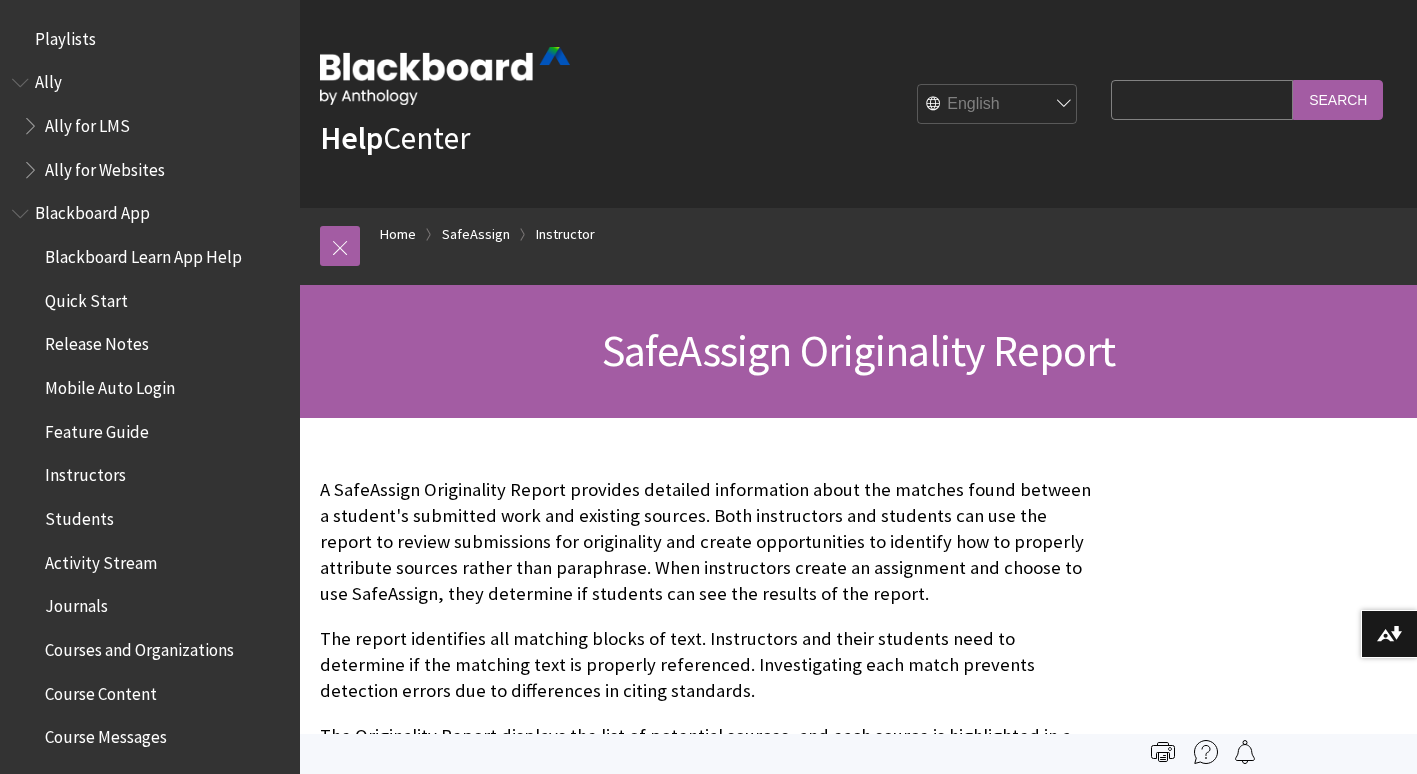 scroll, scrollTop: 0, scrollLeft: 0, axis: both 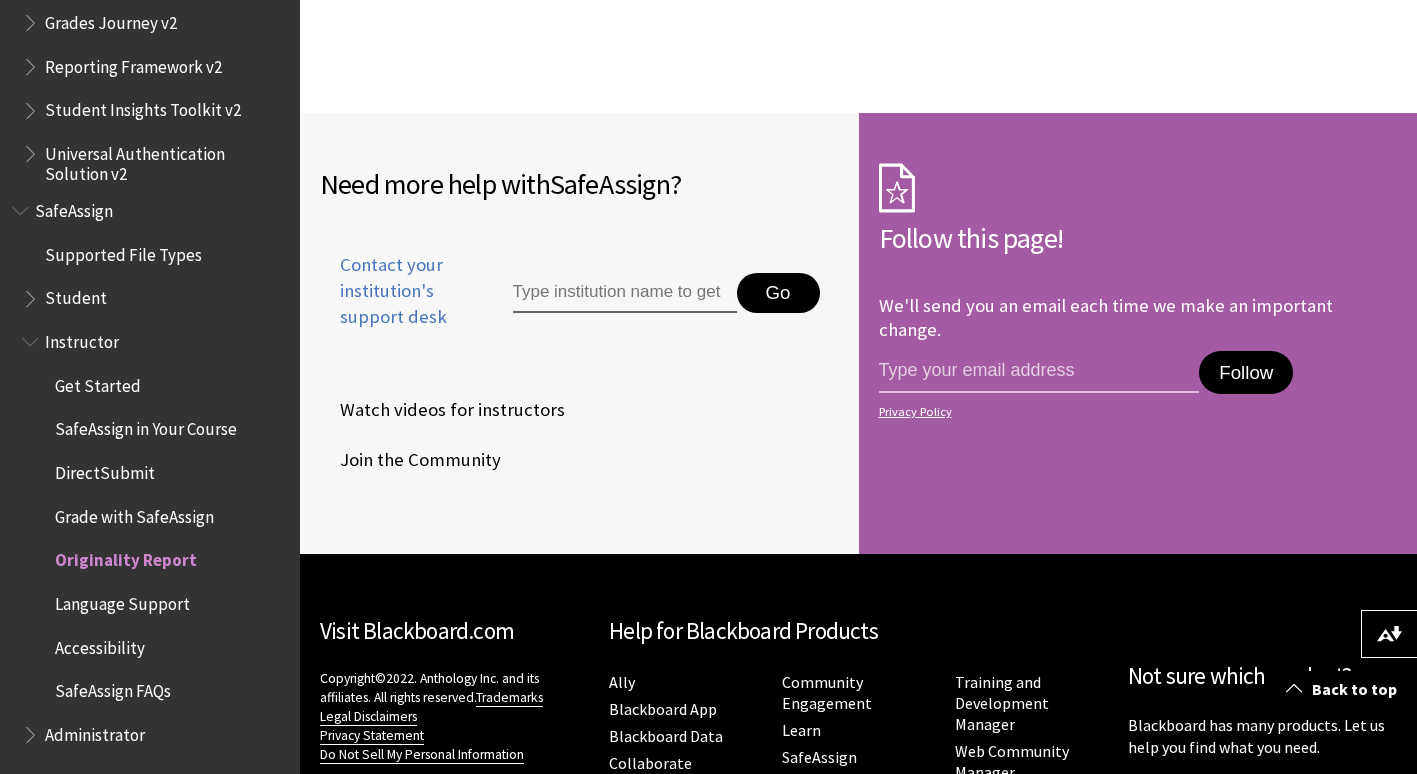 click on "Accessibility" at bounding box center [100, 644] 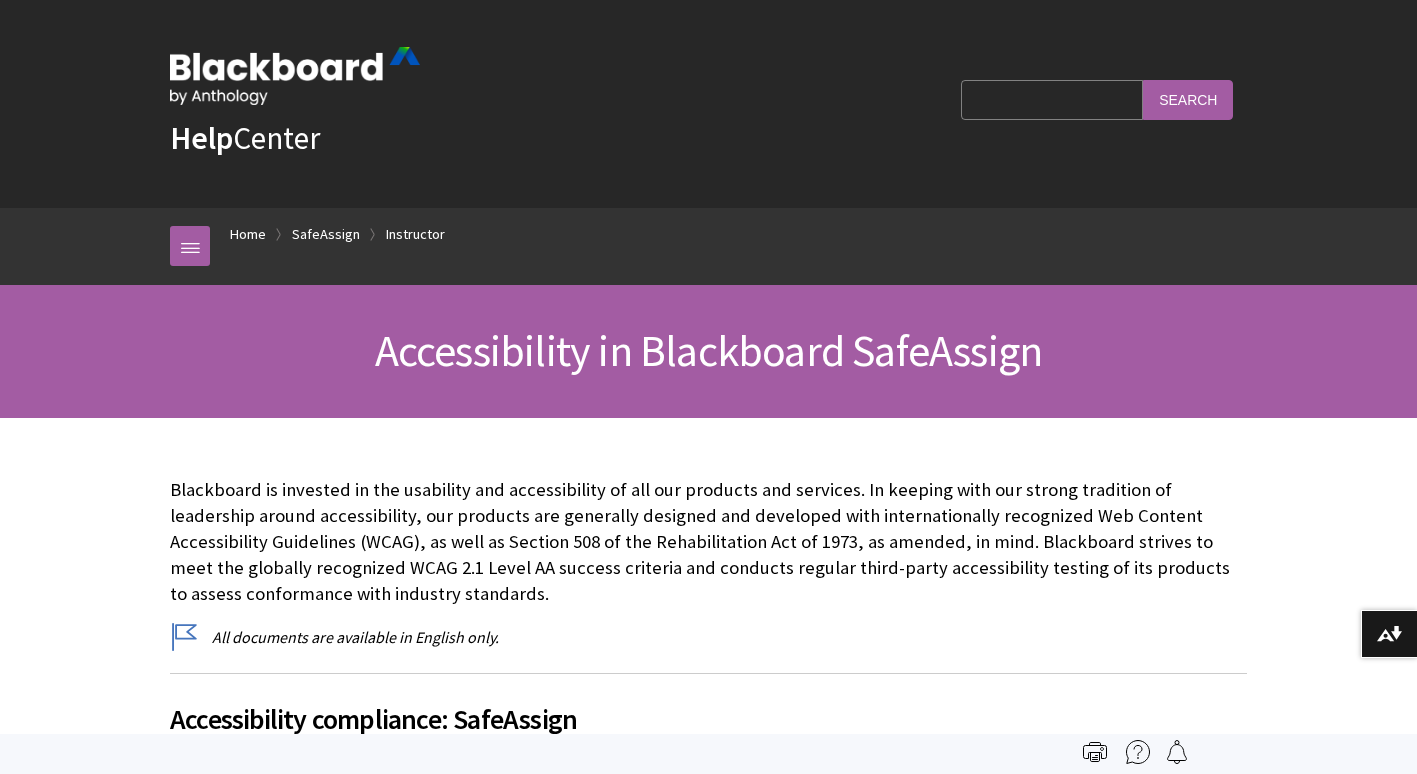 scroll, scrollTop: 400, scrollLeft: 0, axis: vertical 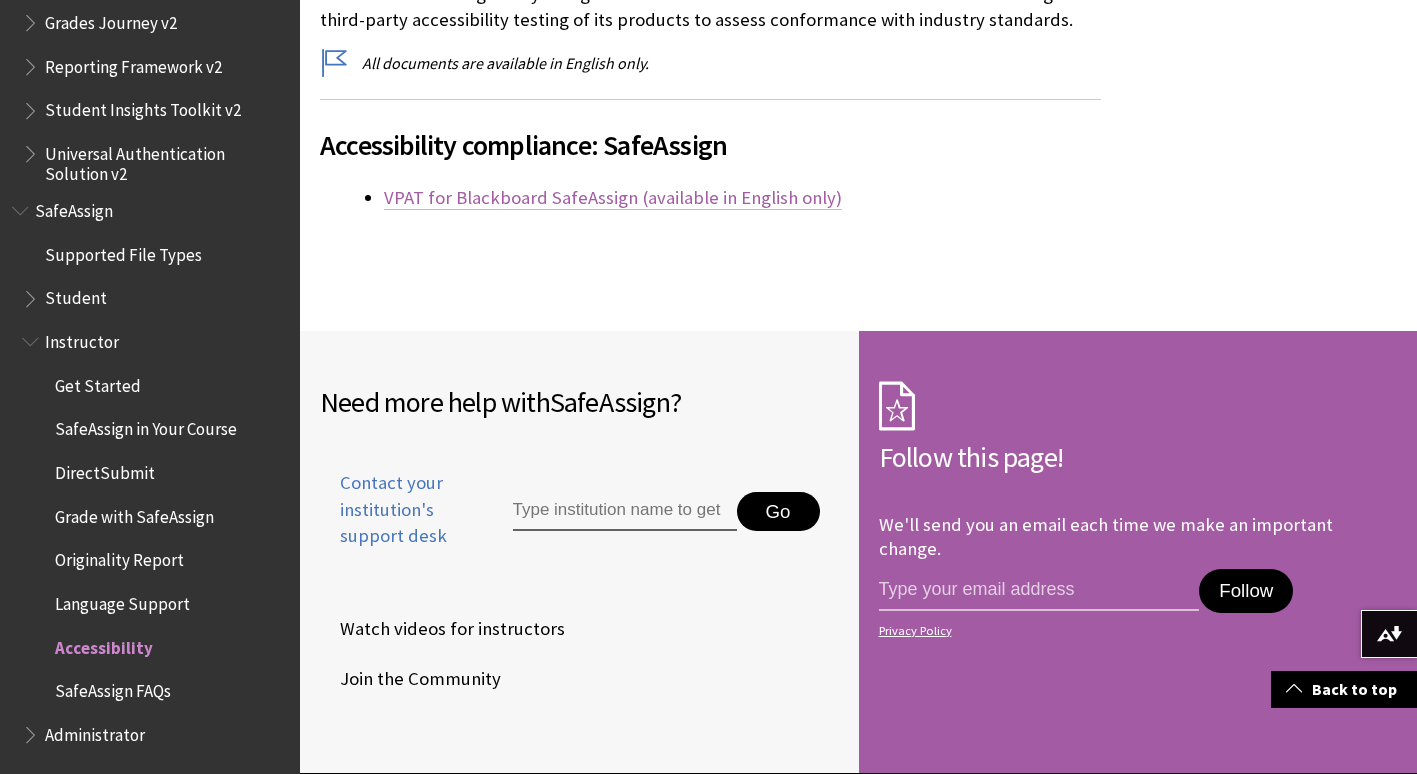 click on "VPAT for Blackboard SafeAssign (available in English only)" at bounding box center (613, 198) 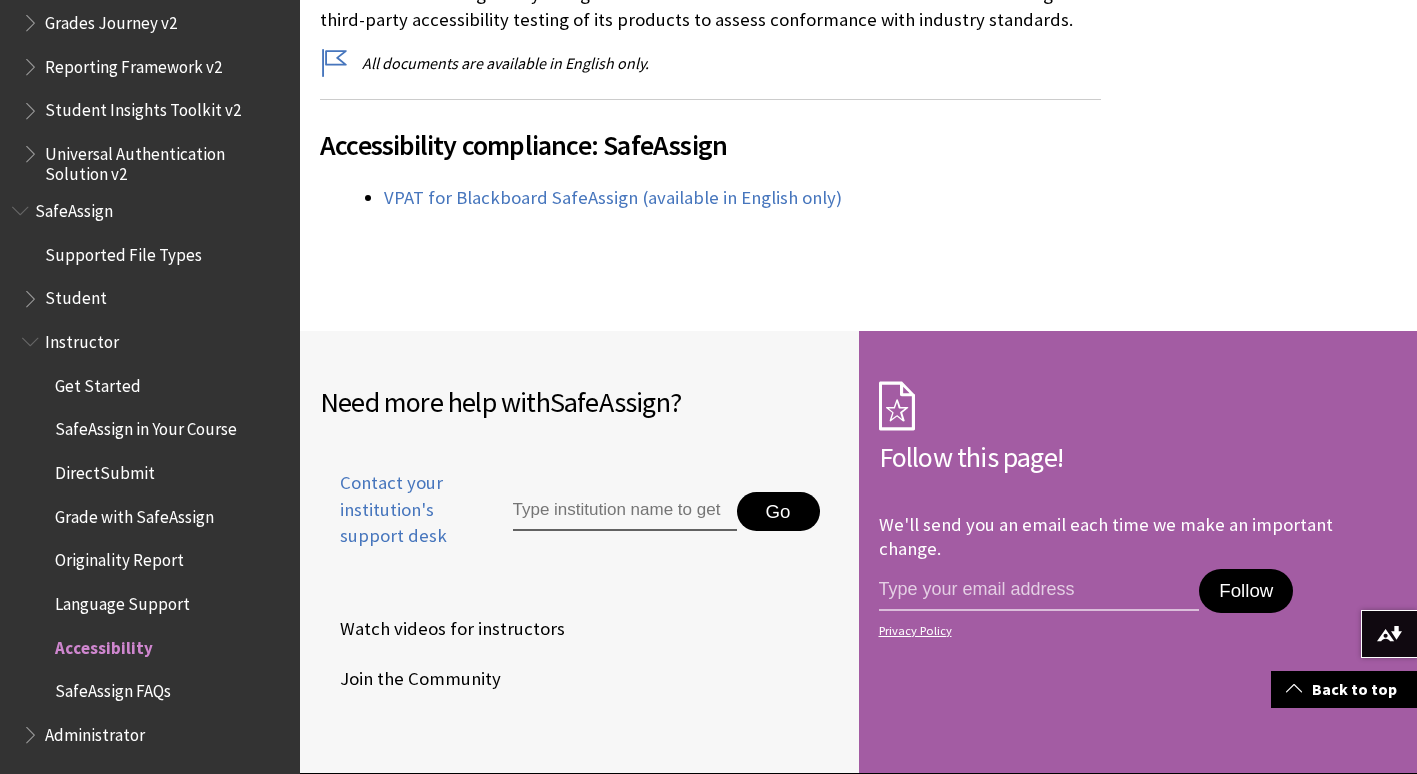 click on "Student" at bounding box center [76, 295] 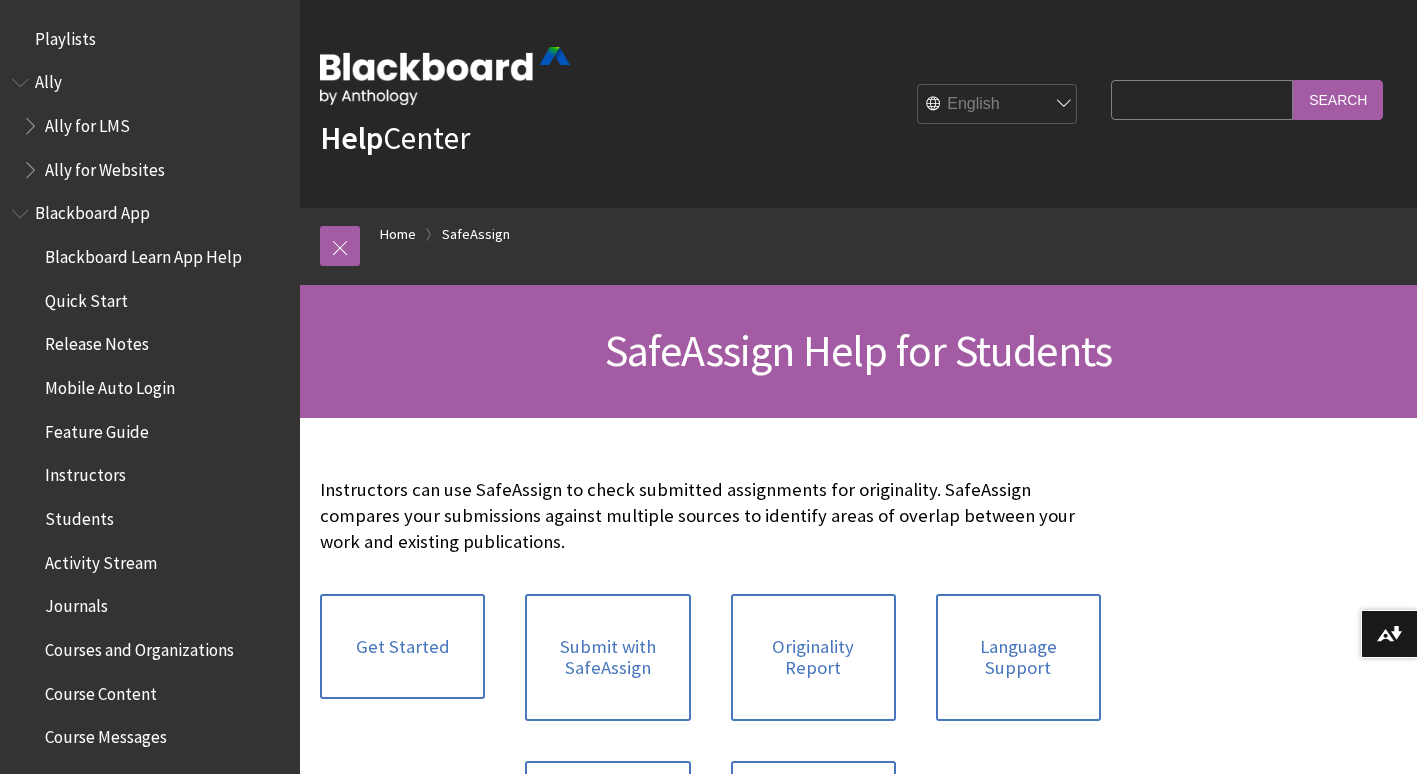 scroll, scrollTop: 200, scrollLeft: 0, axis: vertical 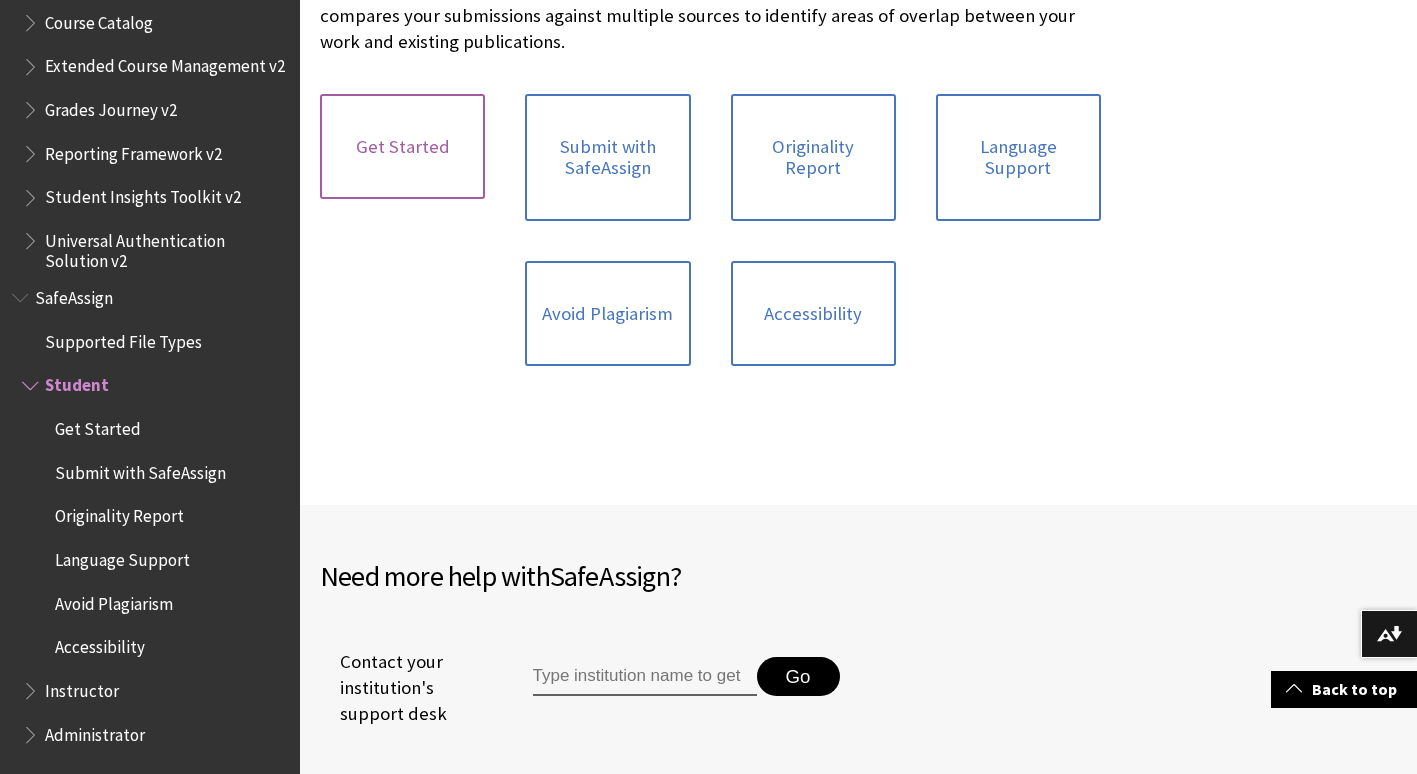 click on "Get Started" at bounding box center [402, 147] 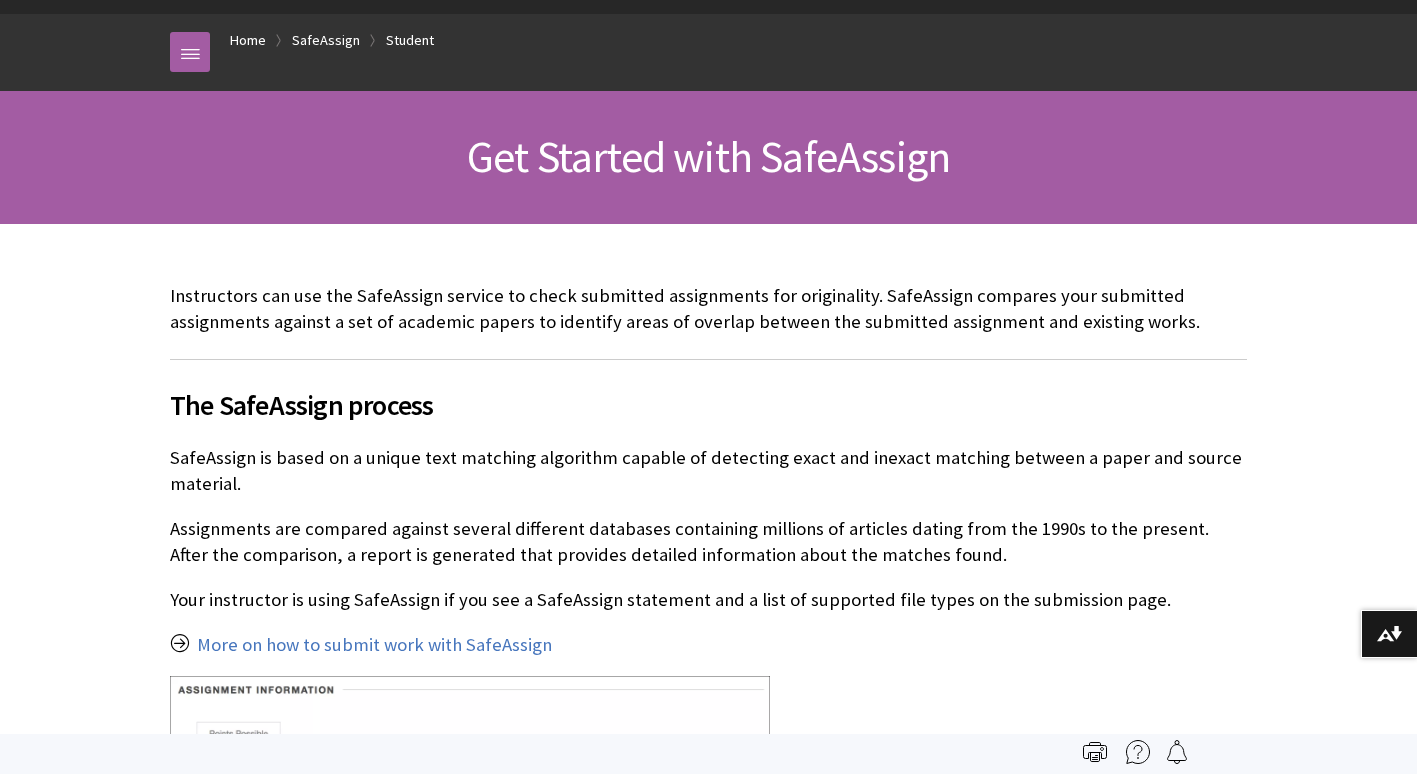 scroll, scrollTop: 400, scrollLeft: 0, axis: vertical 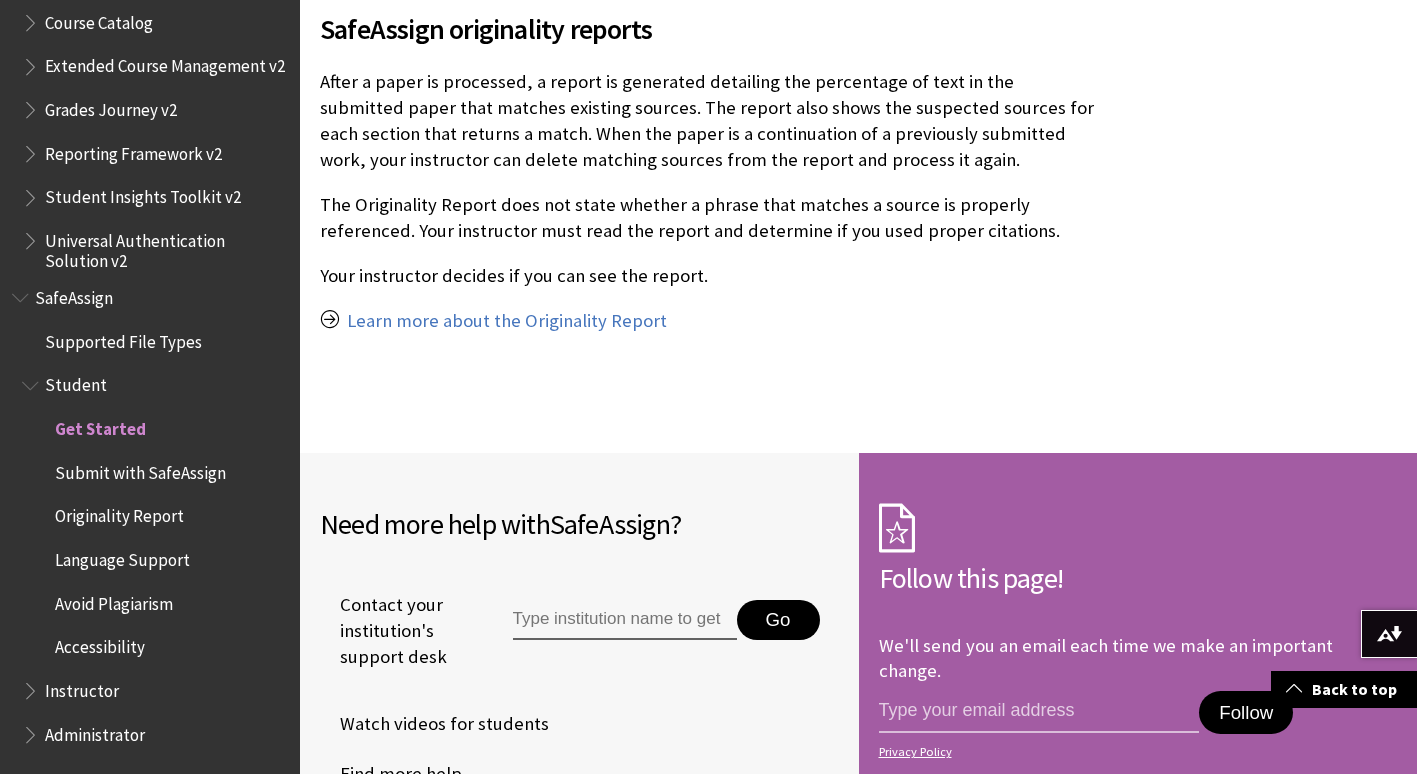 click on "Submit with SafeAssign" at bounding box center (140, 469) 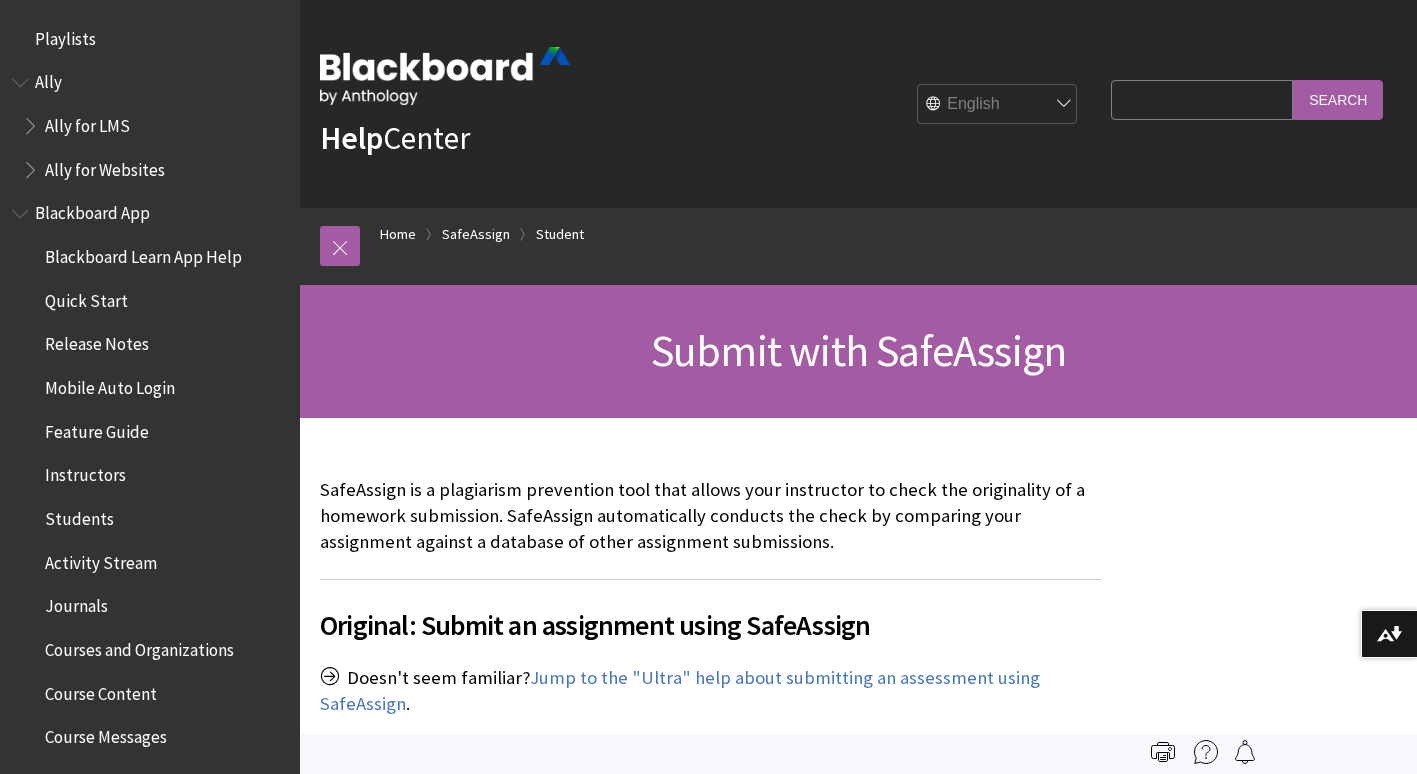 scroll, scrollTop: 500, scrollLeft: 0, axis: vertical 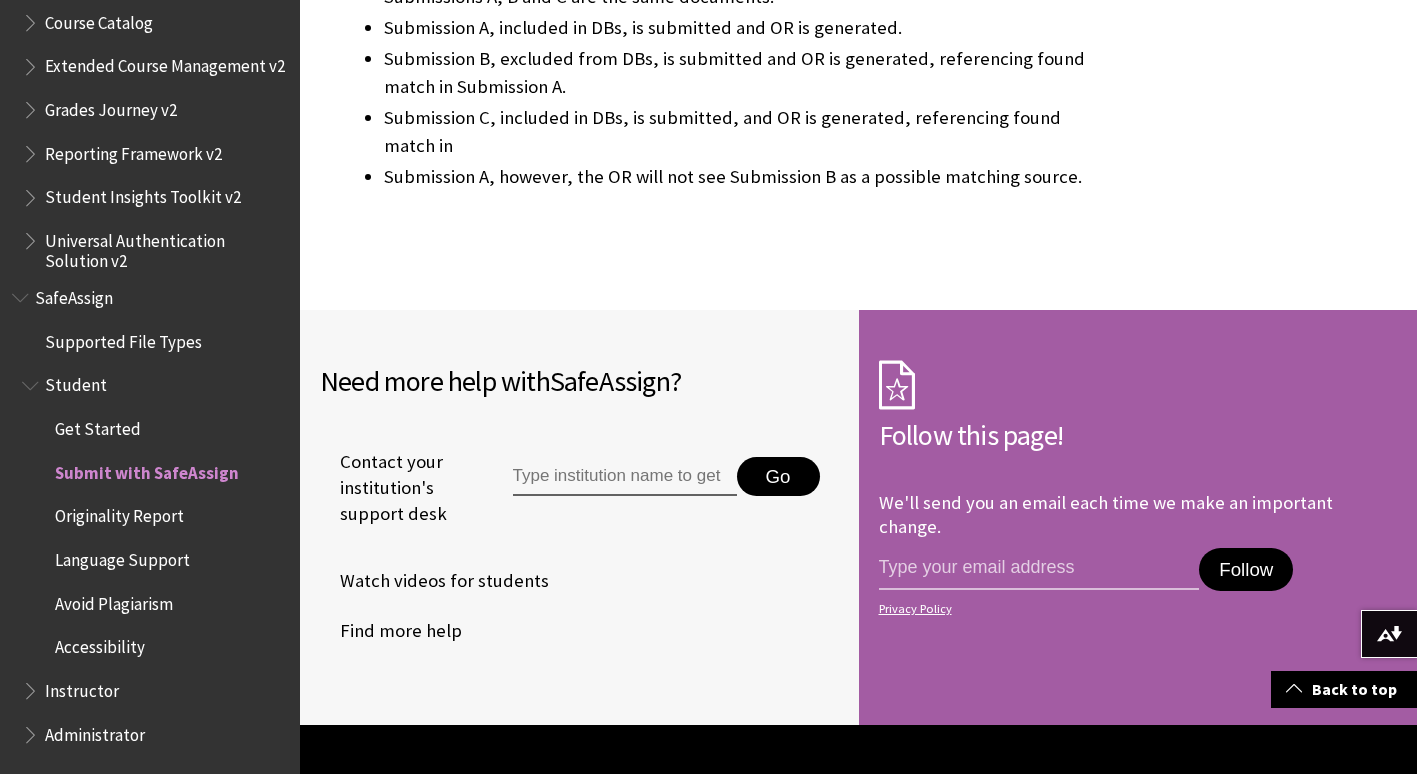 click on "Accessibility" at bounding box center [100, 644] 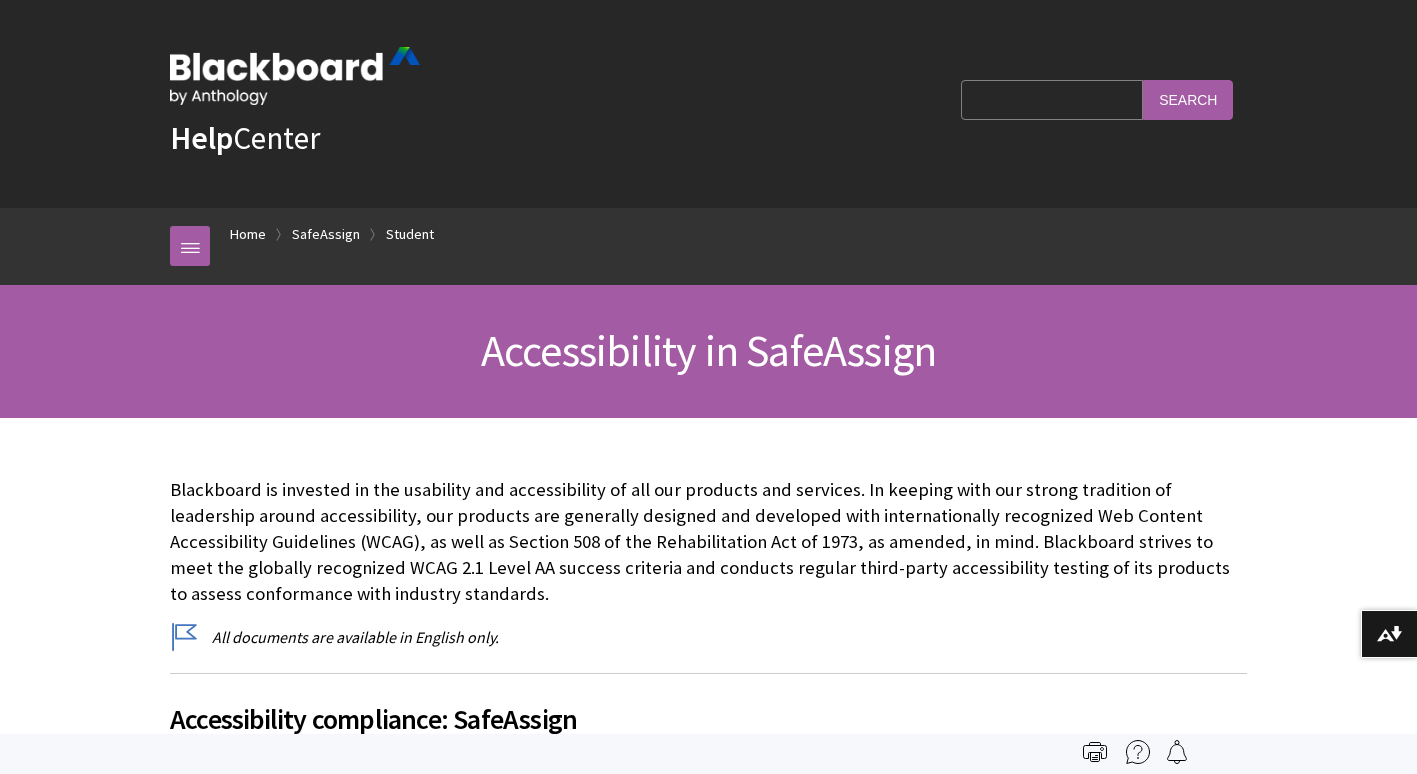 scroll, scrollTop: 300, scrollLeft: 0, axis: vertical 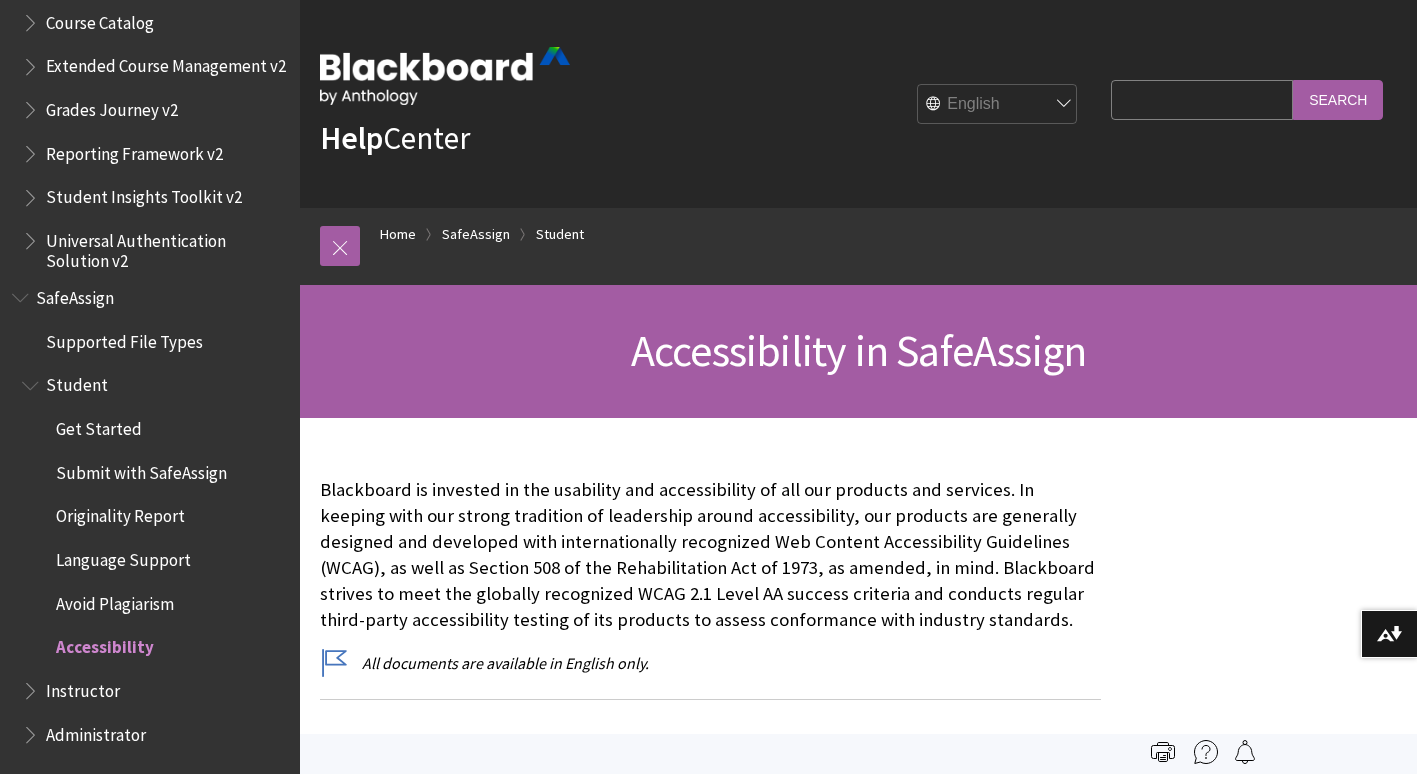 click on "Search Query" at bounding box center [1202, 99] 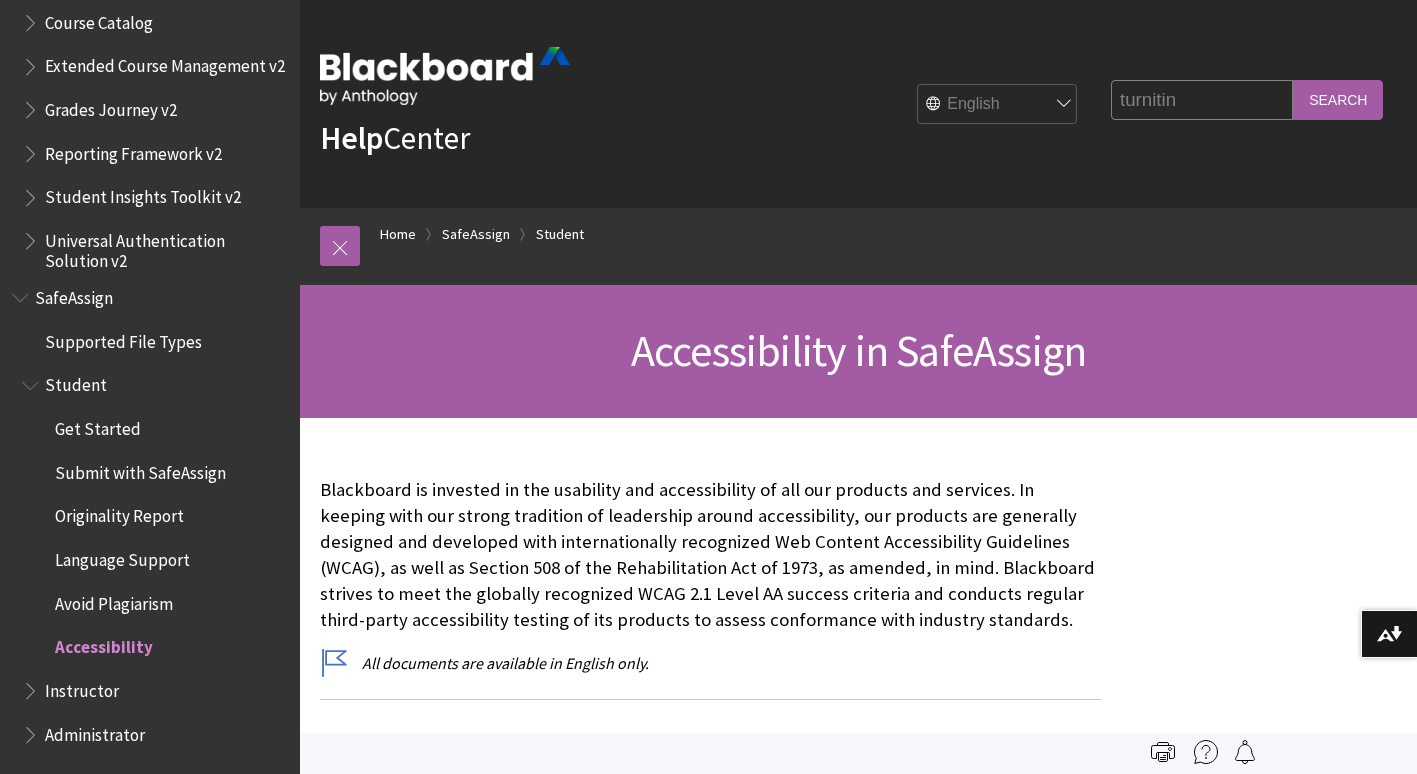 type on "turnitin" 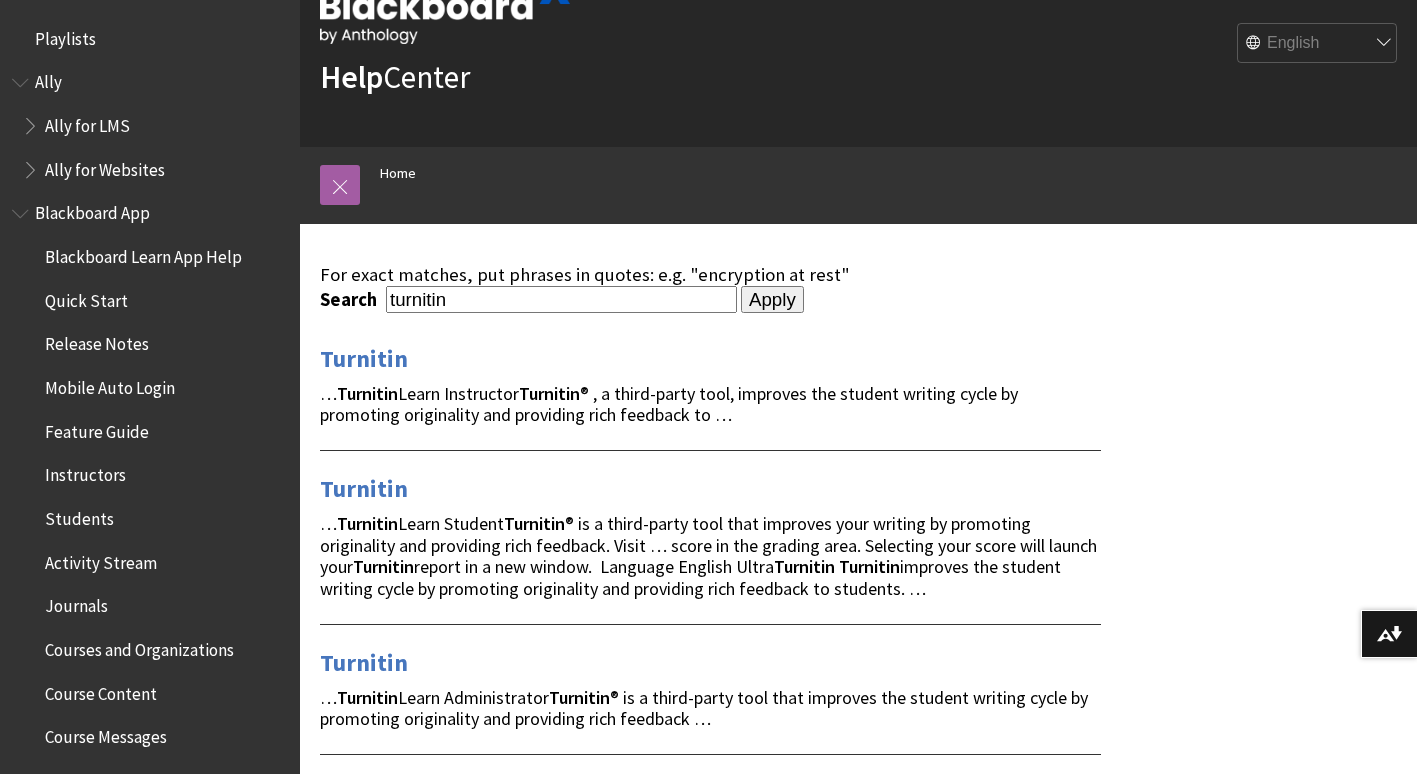 scroll, scrollTop: 100, scrollLeft: 0, axis: vertical 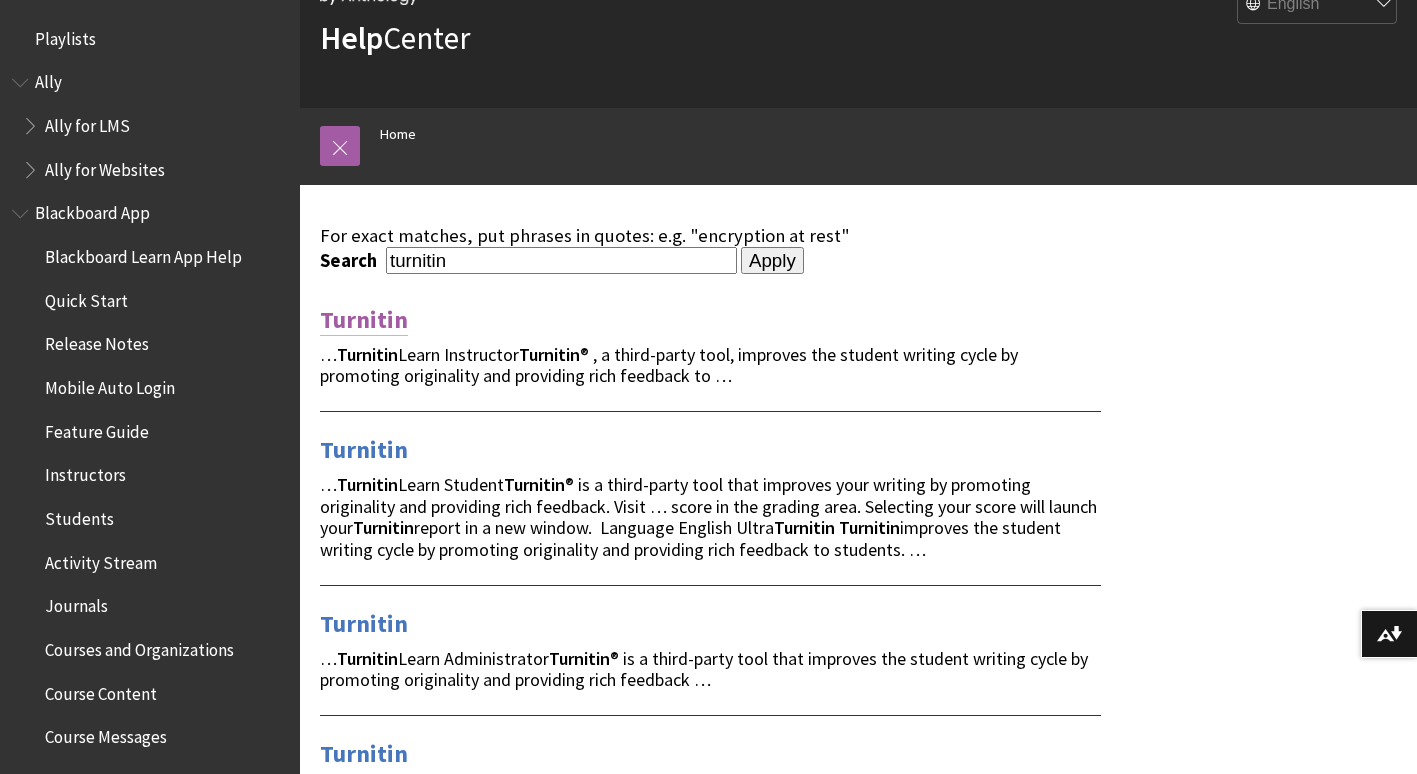 click on "Turnitin" at bounding box center [364, 320] 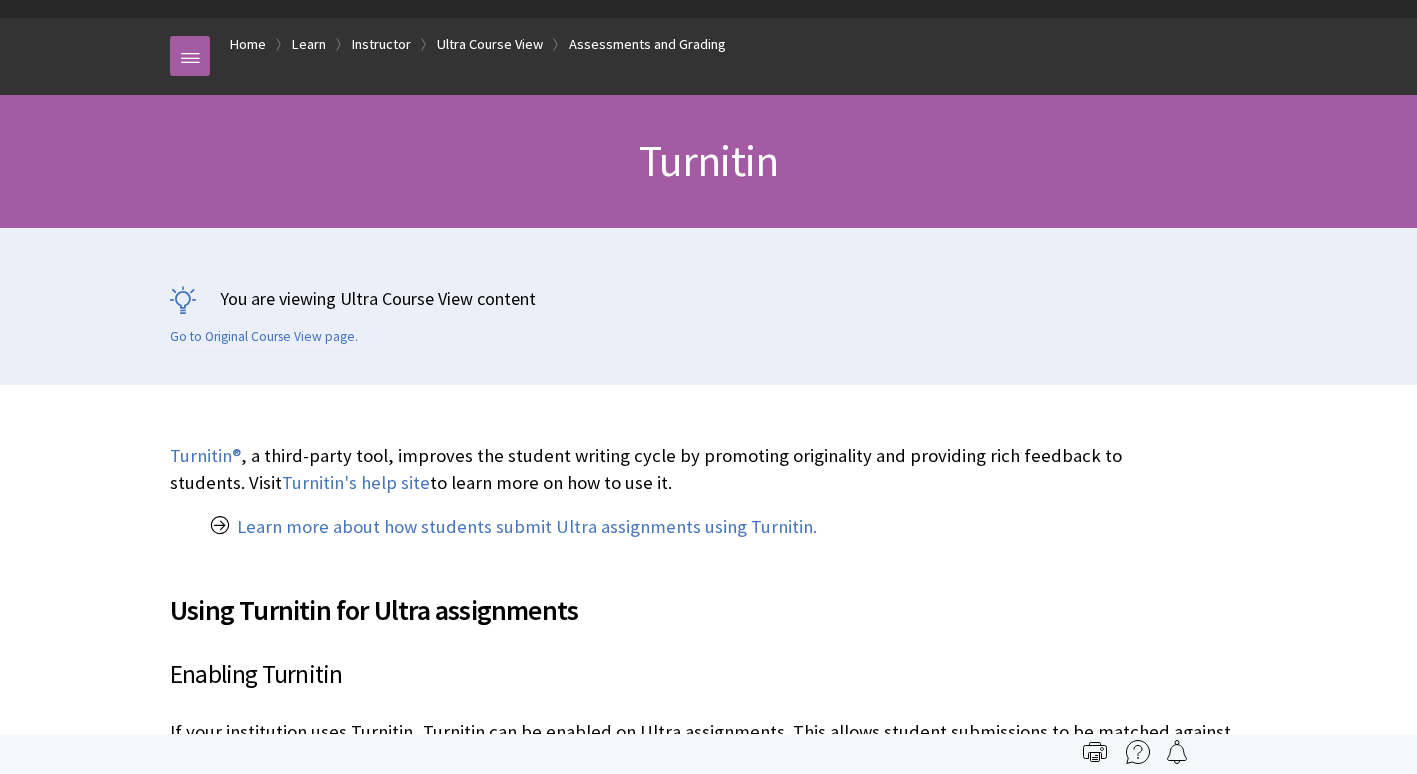 scroll, scrollTop: 300, scrollLeft: 0, axis: vertical 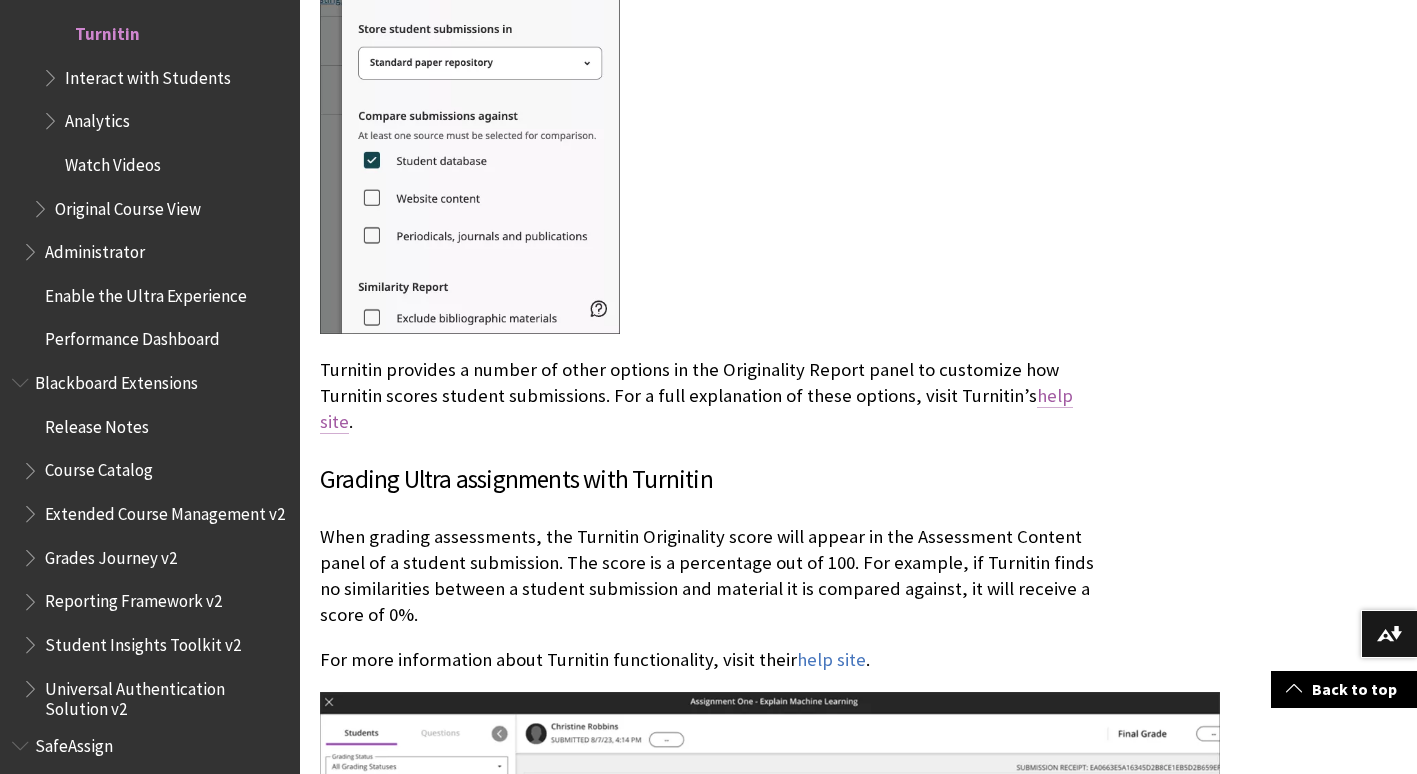 click on "help site" at bounding box center [696, 409] 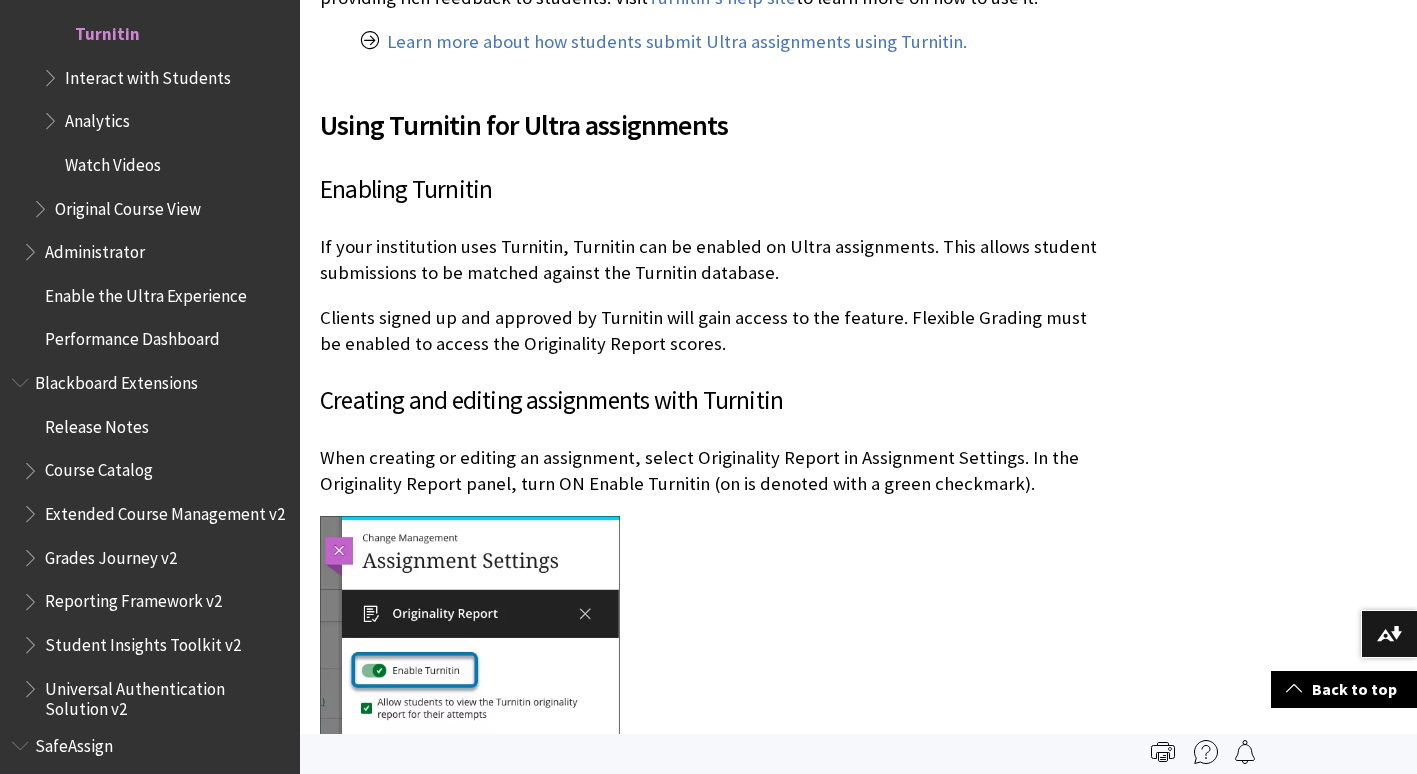 scroll, scrollTop: 500, scrollLeft: 0, axis: vertical 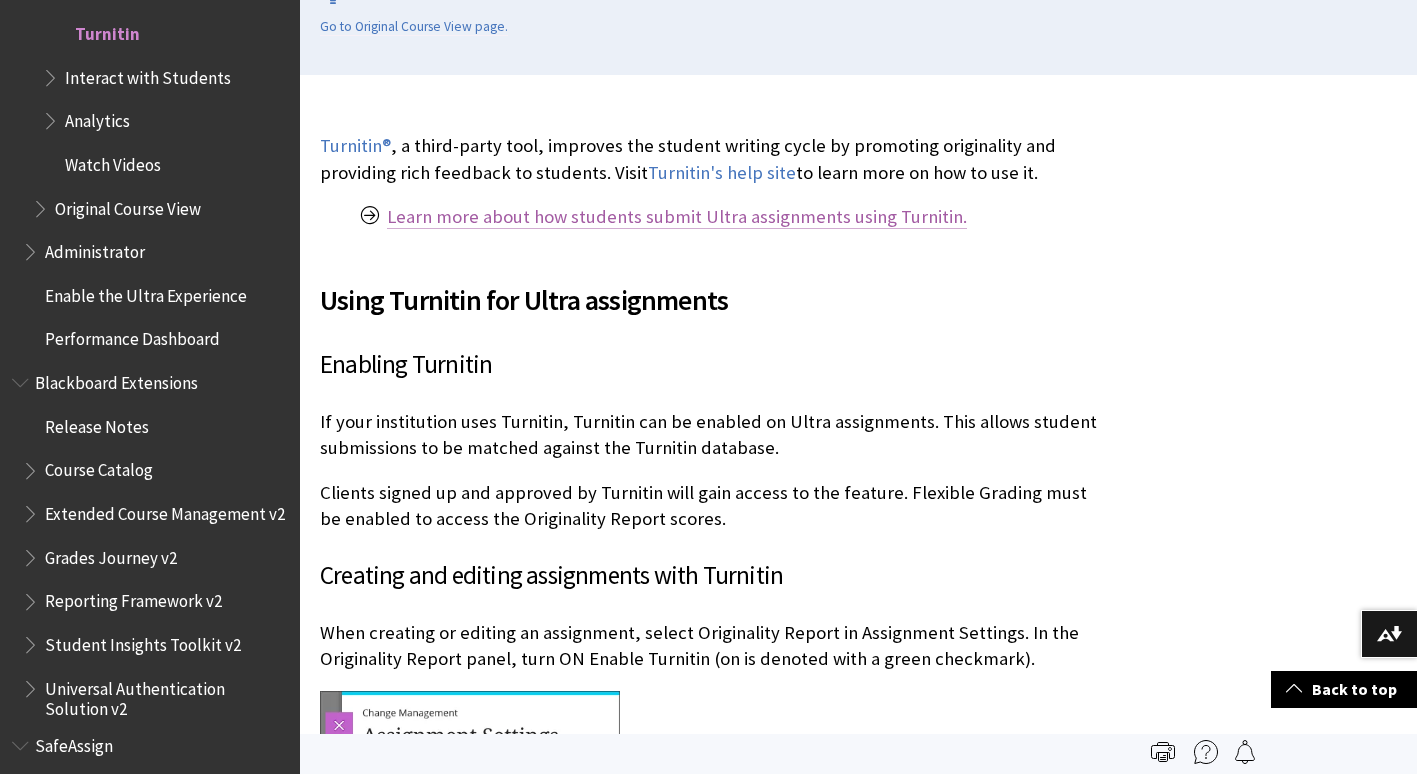 click on "Learn more about how students submit Ultra assignments using Turnitin." at bounding box center [677, 217] 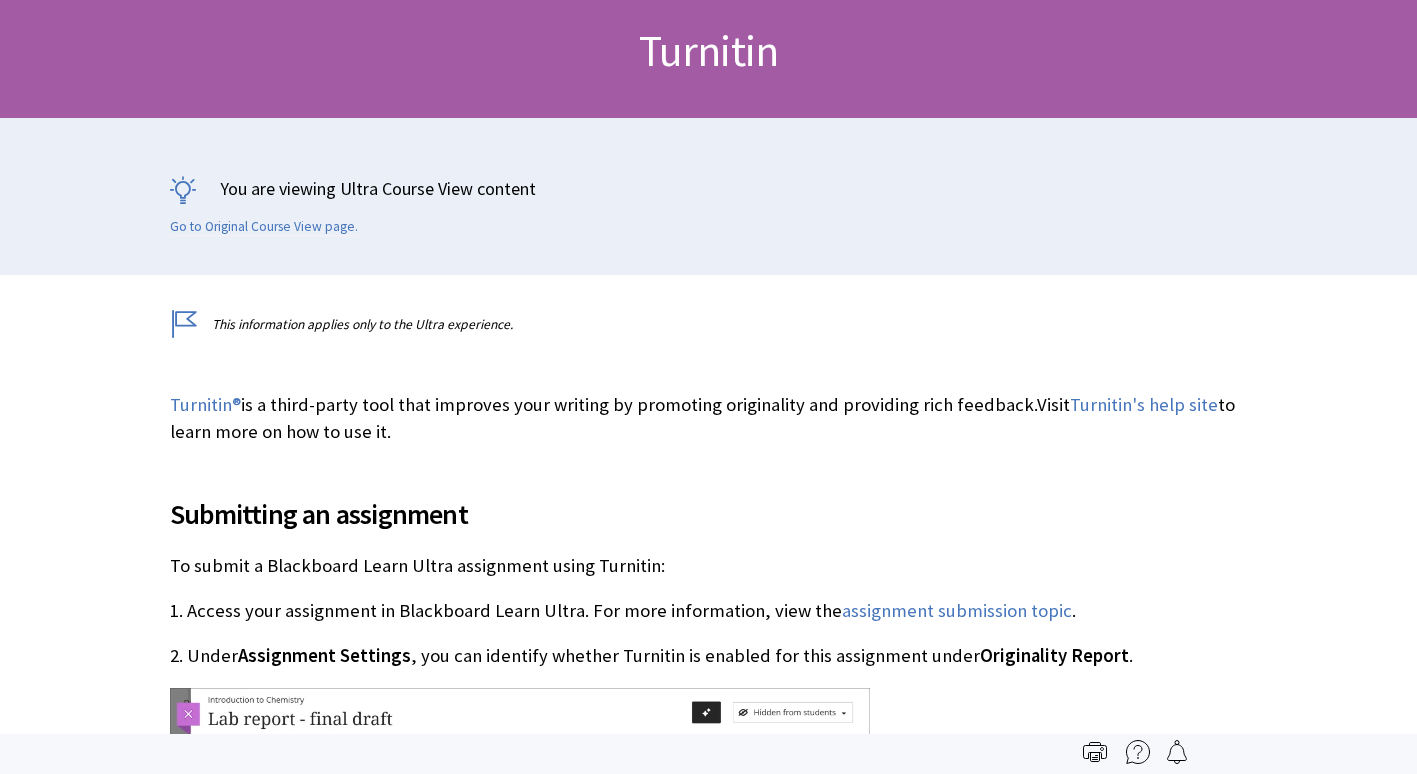 scroll, scrollTop: 300, scrollLeft: 0, axis: vertical 